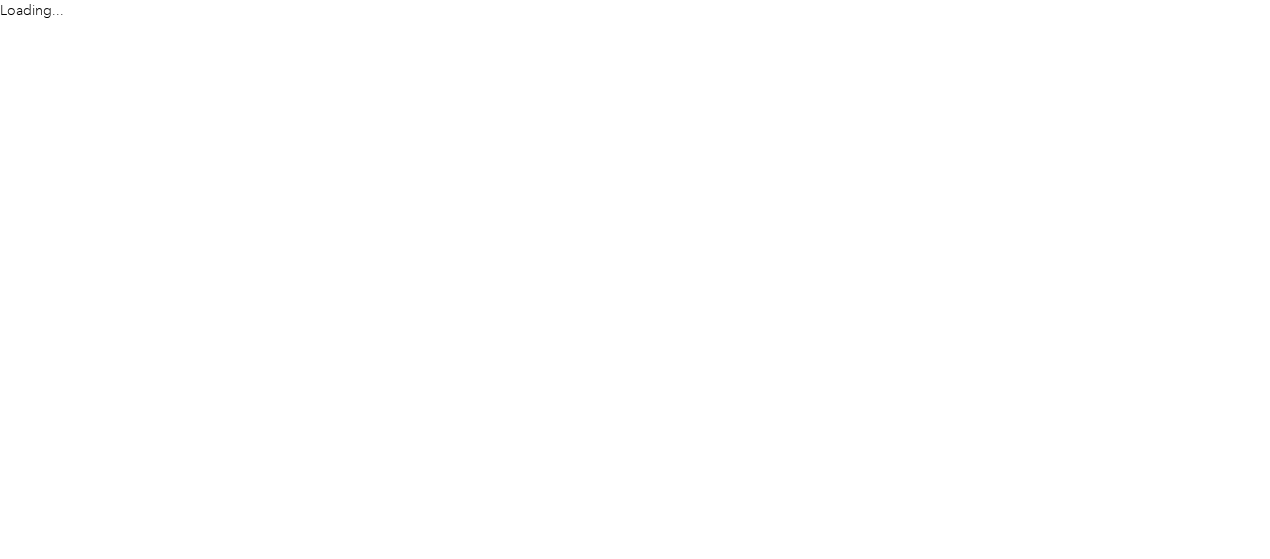 scroll, scrollTop: 0, scrollLeft: 0, axis: both 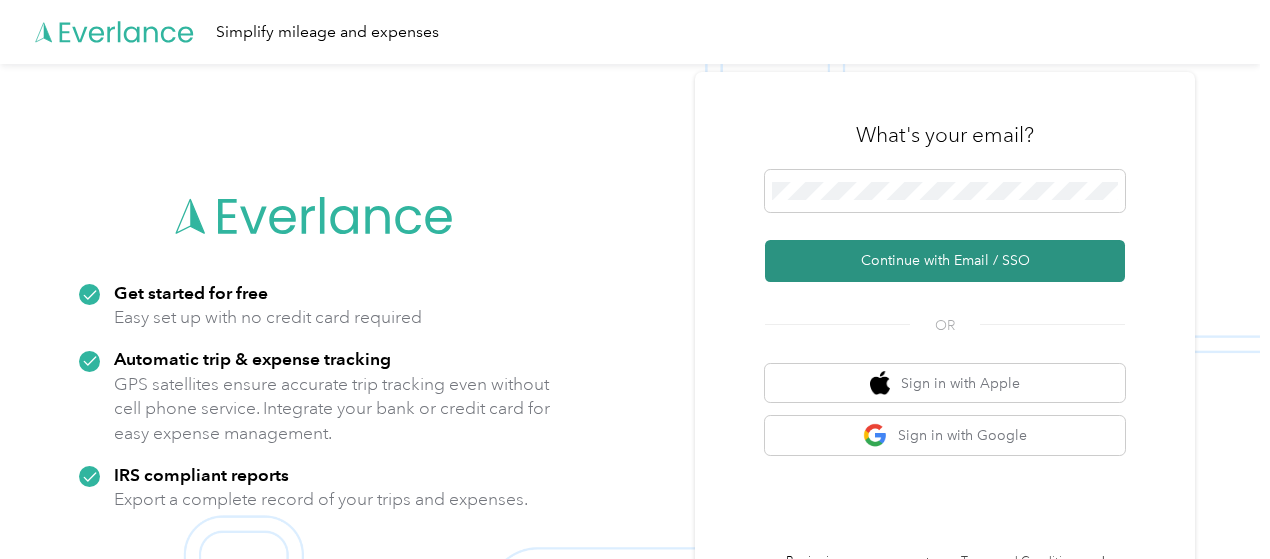click on "Continue with Email / SSO" at bounding box center [945, 261] 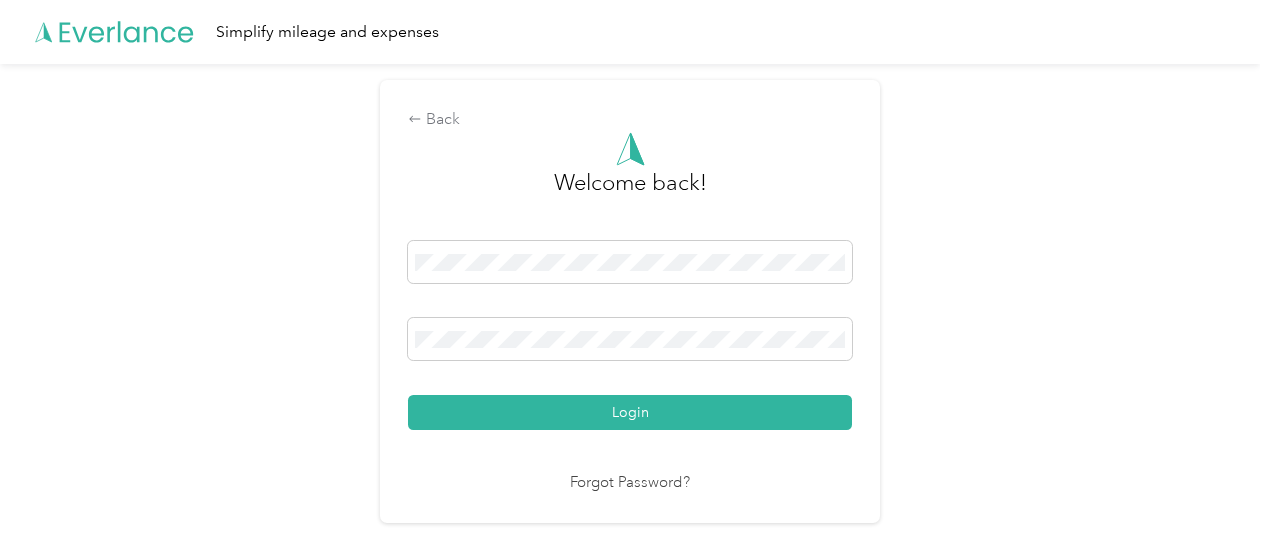 click on "Login" at bounding box center [630, 412] 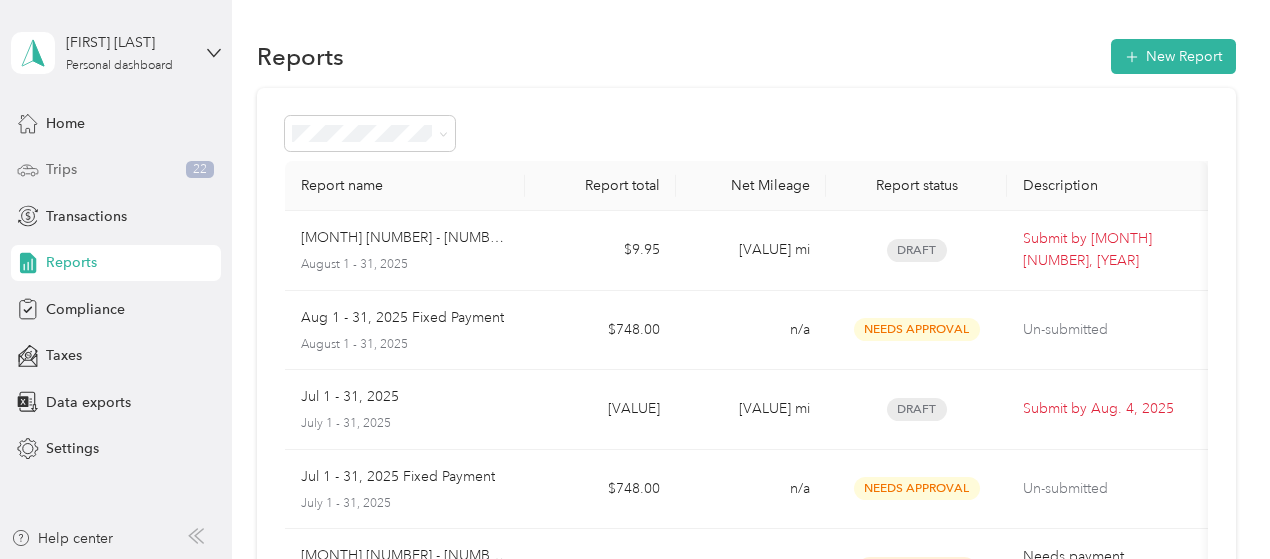 click on "Trips 22" at bounding box center (116, 170) 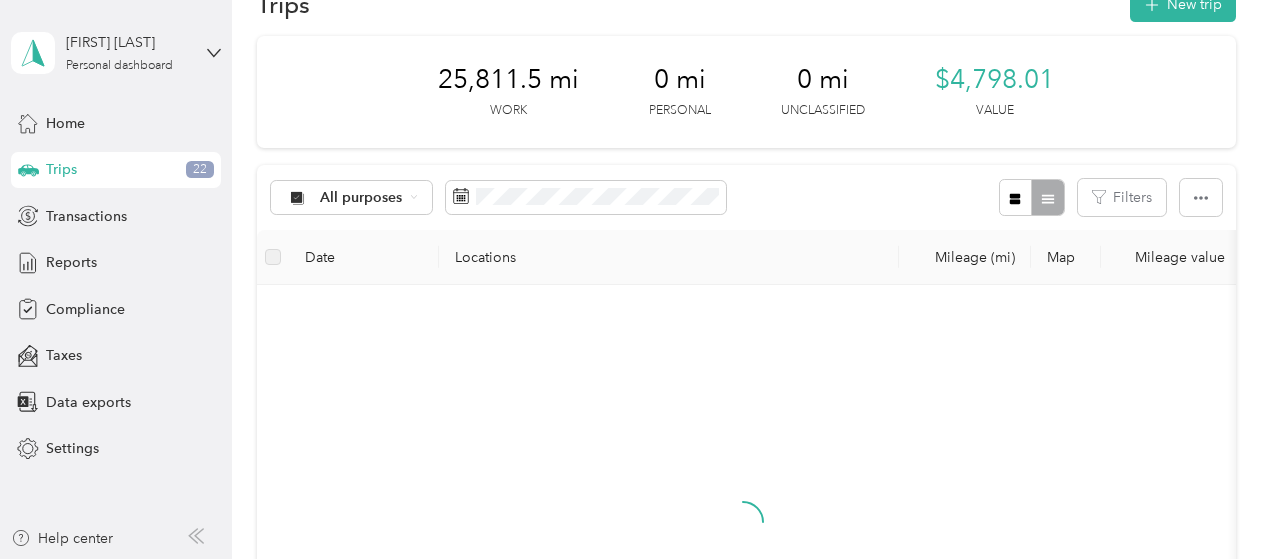 scroll, scrollTop: 0, scrollLeft: 0, axis: both 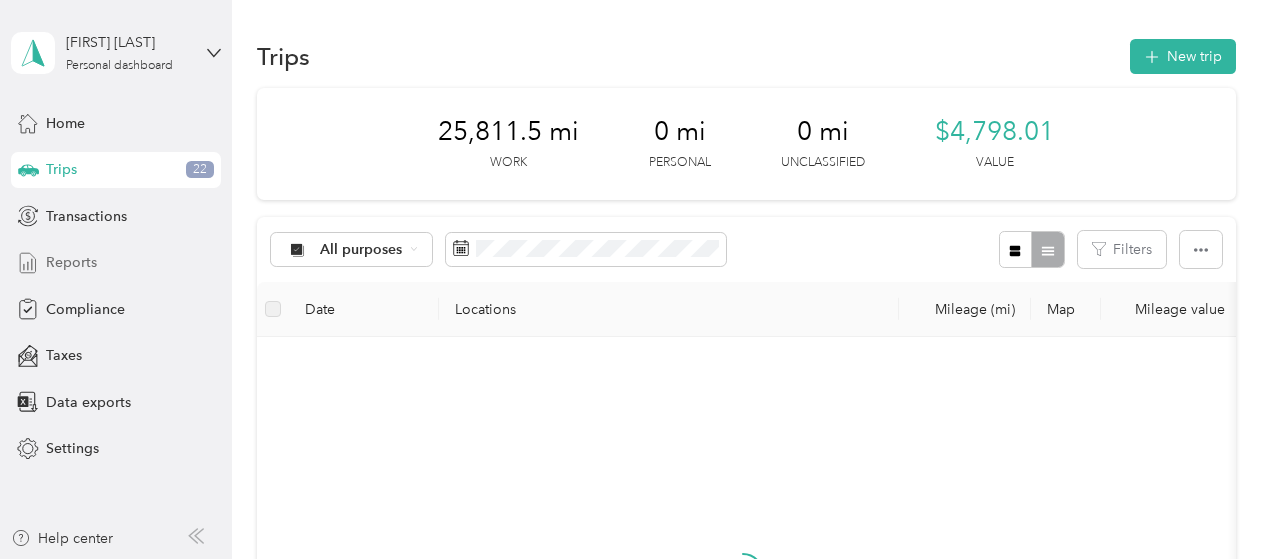 click on "Reports" at bounding box center (71, 262) 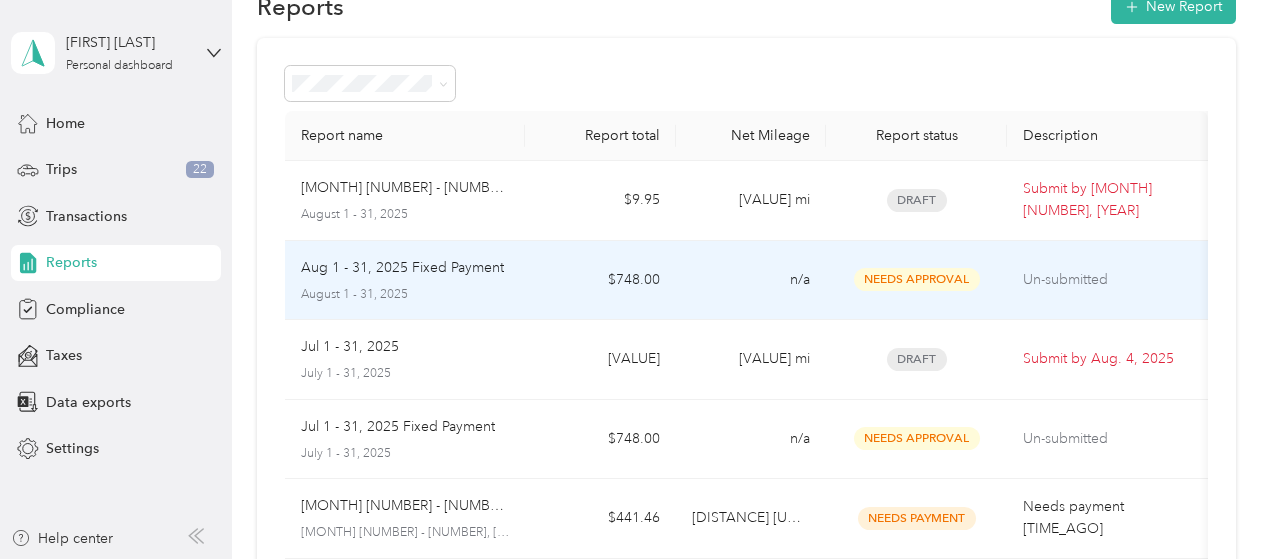 scroll, scrollTop: 78, scrollLeft: 0, axis: vertical 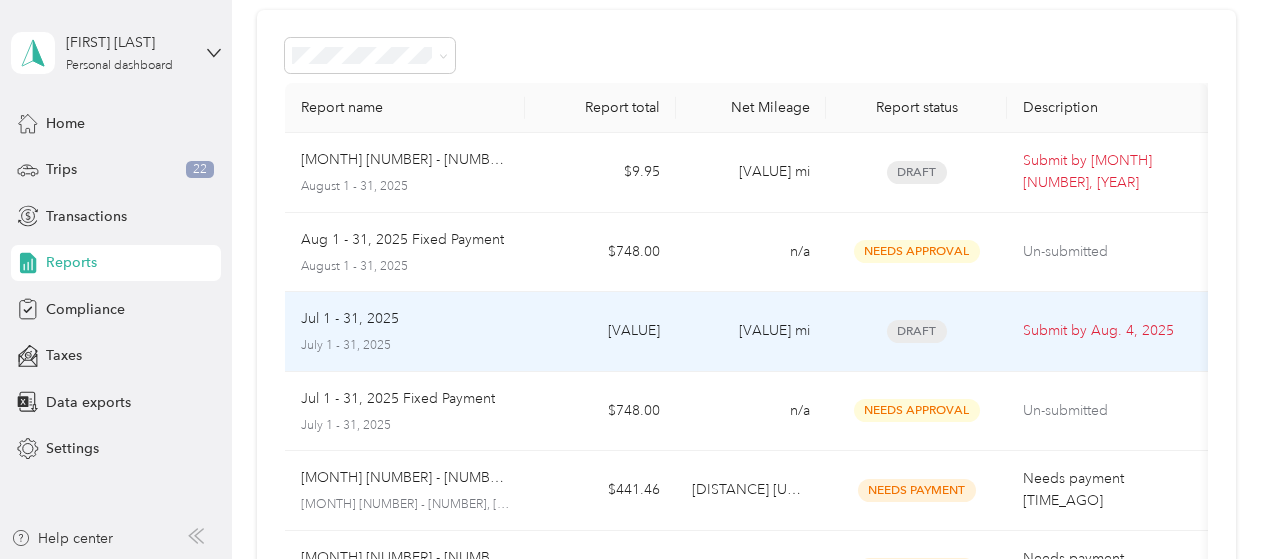 click on "[VALUE]" at bounding box center (600, 332) 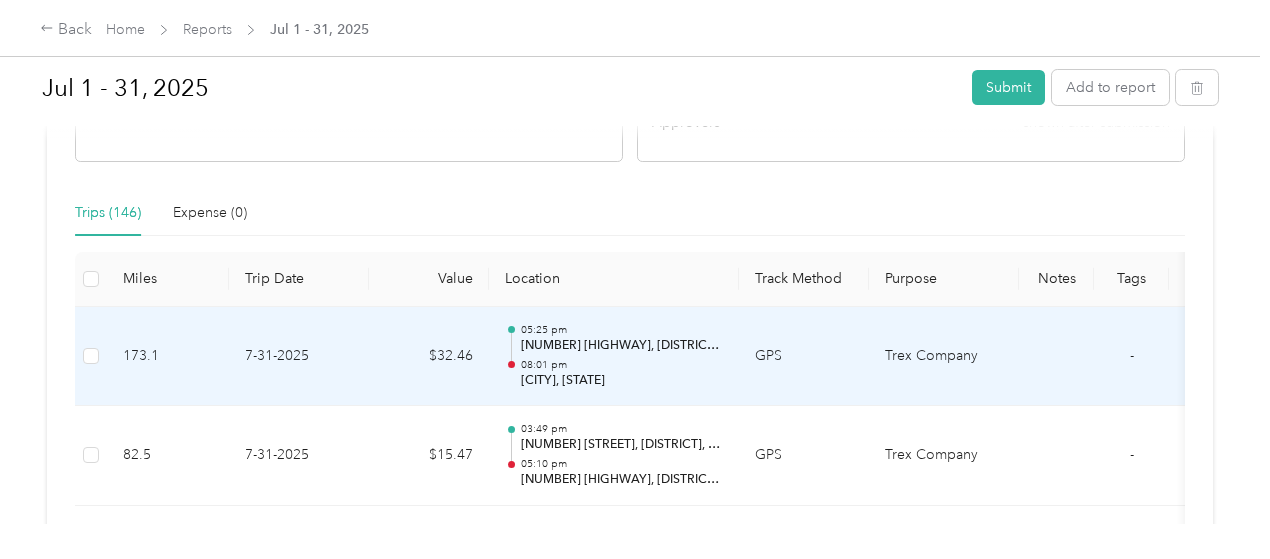 scroll, scrollTop: 488, scrollLeft: 0, axis: vertical 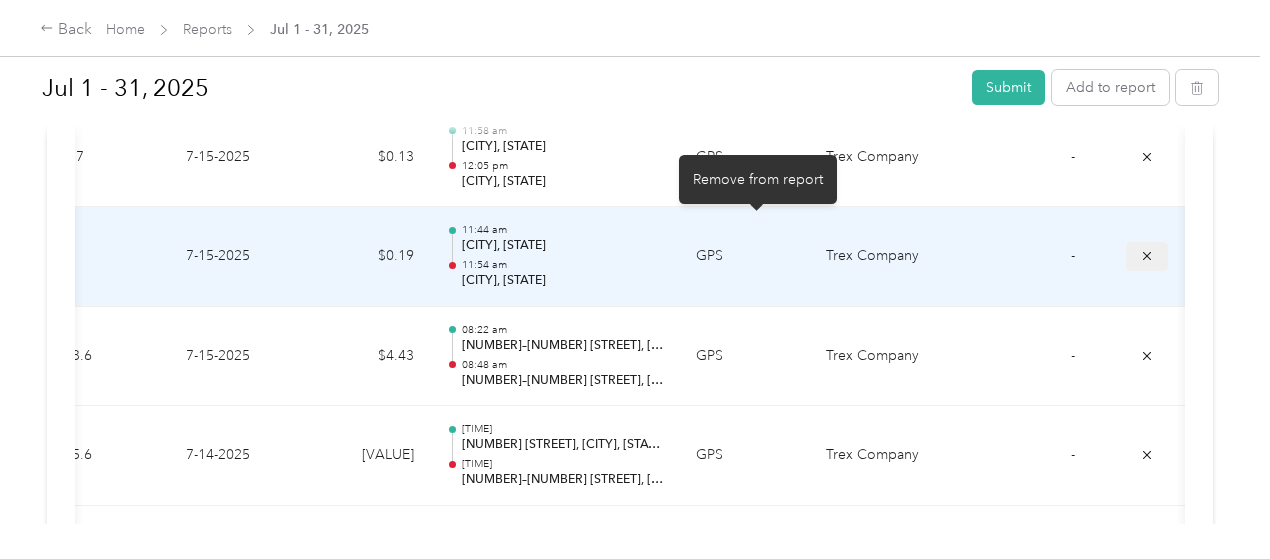 click at bounding box center (1147, 256) 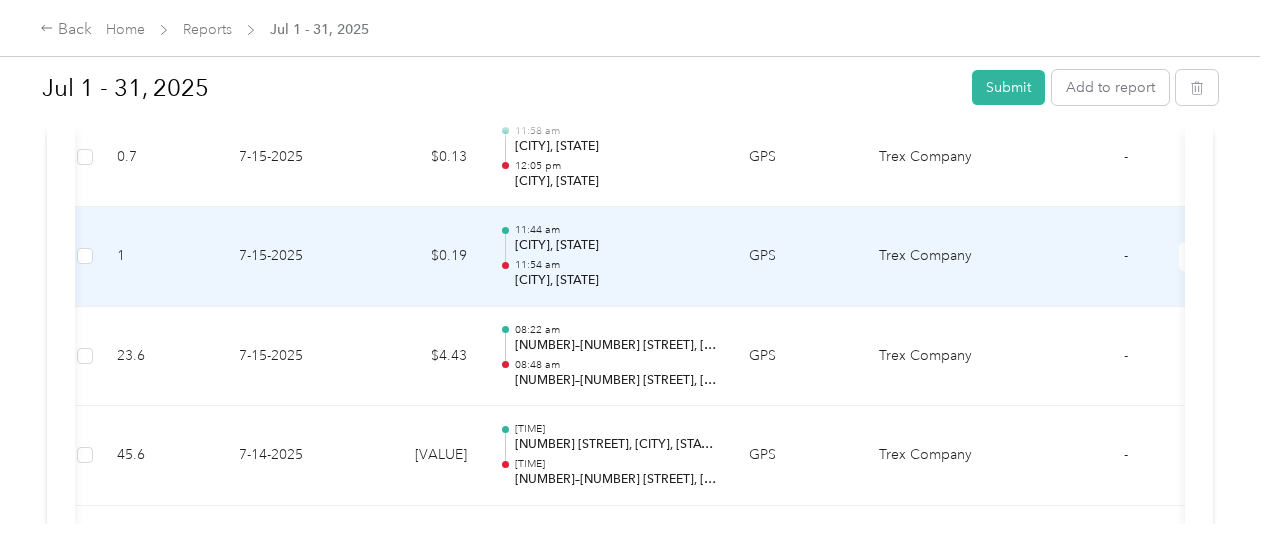 scroll, scrollTop: 0, scrollLeft: 0, axis: both 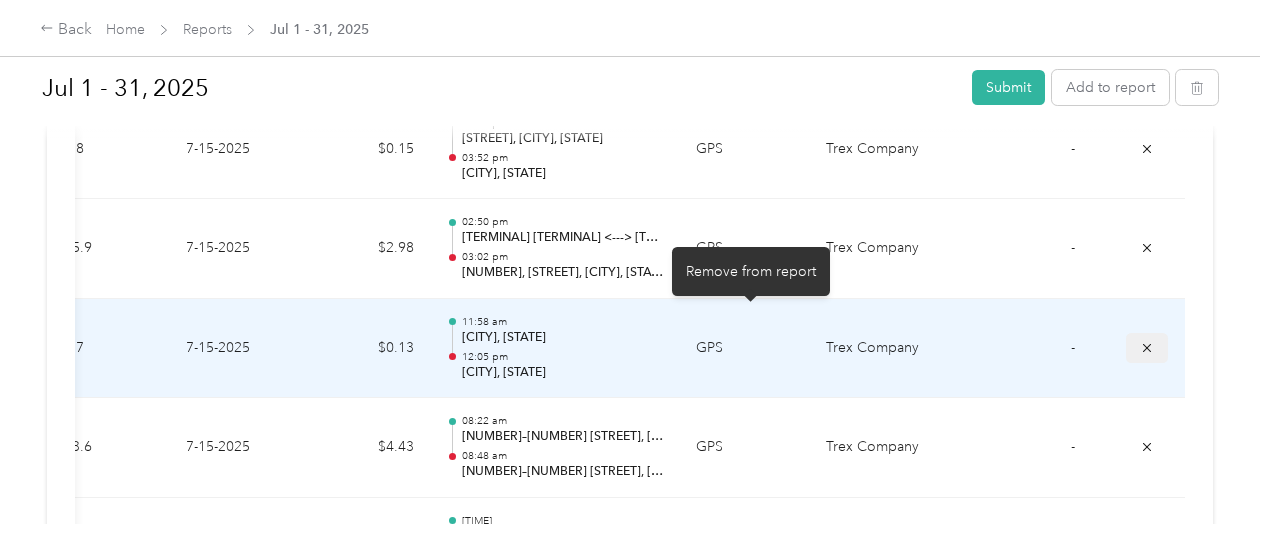 click at bounding box center (1147, 347) 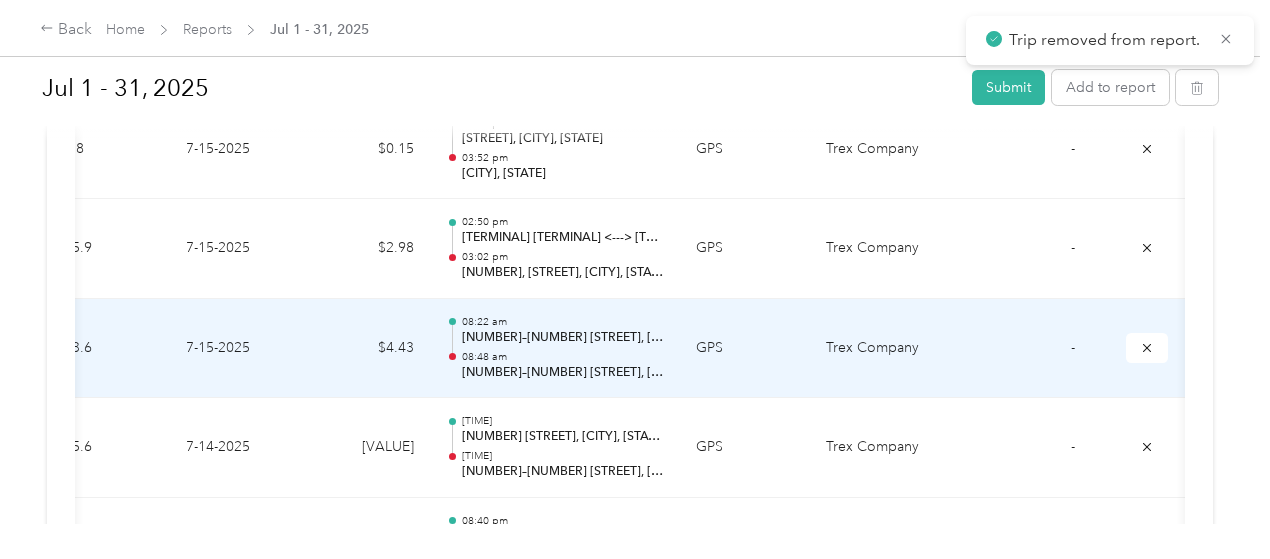 scroll, scrollTop: 0, scrollLeft: 116, axis: horizontal 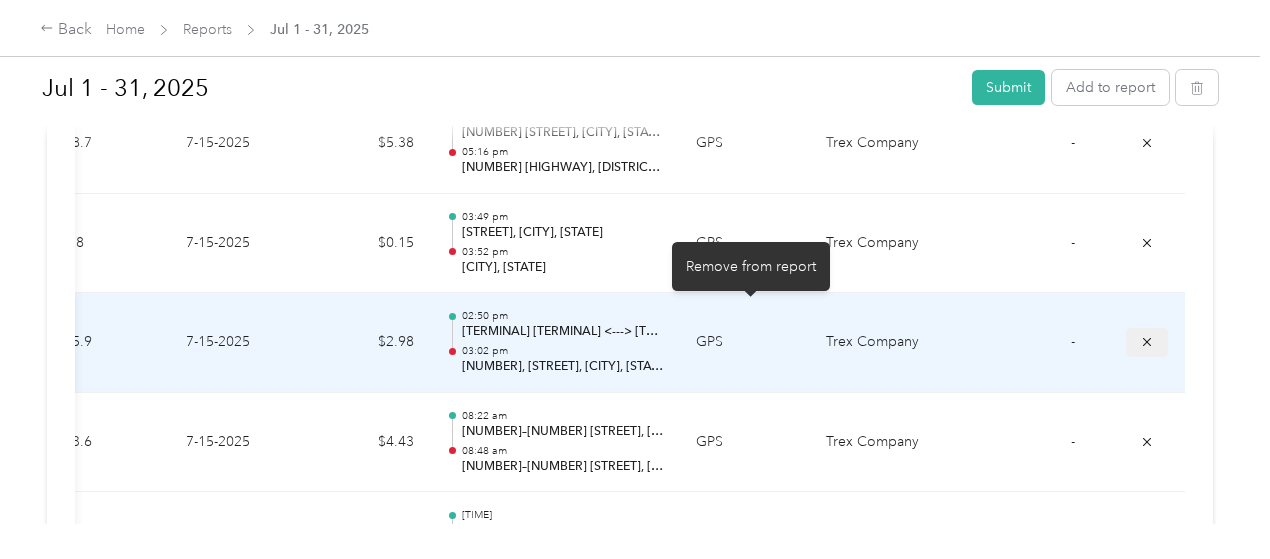 click 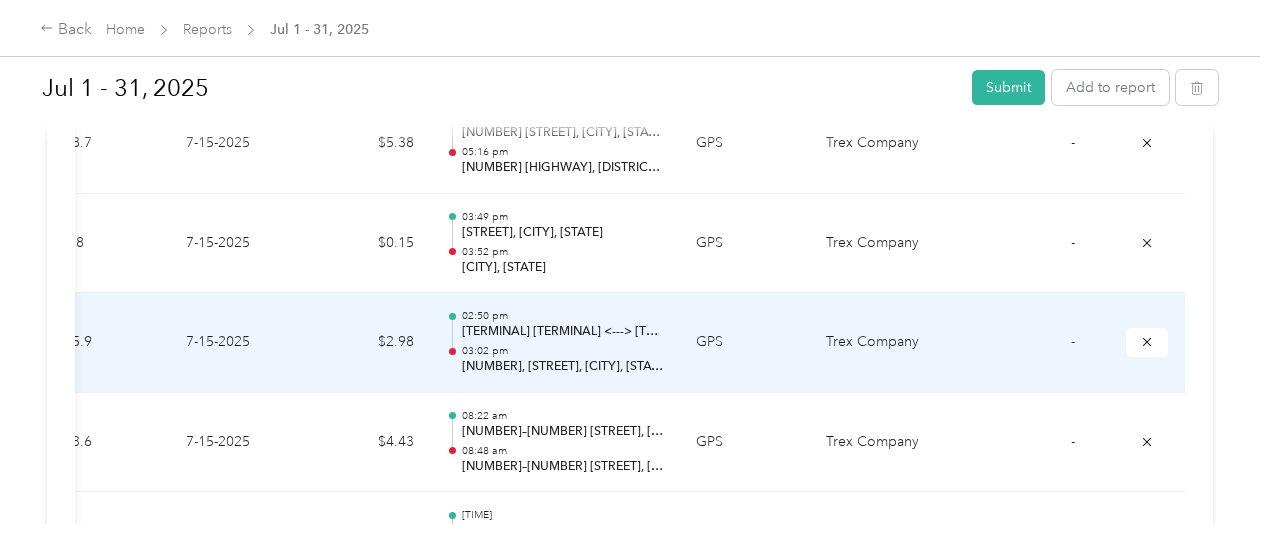 scroll, scrollTop: 0, scrollLeft: 0, axis: both 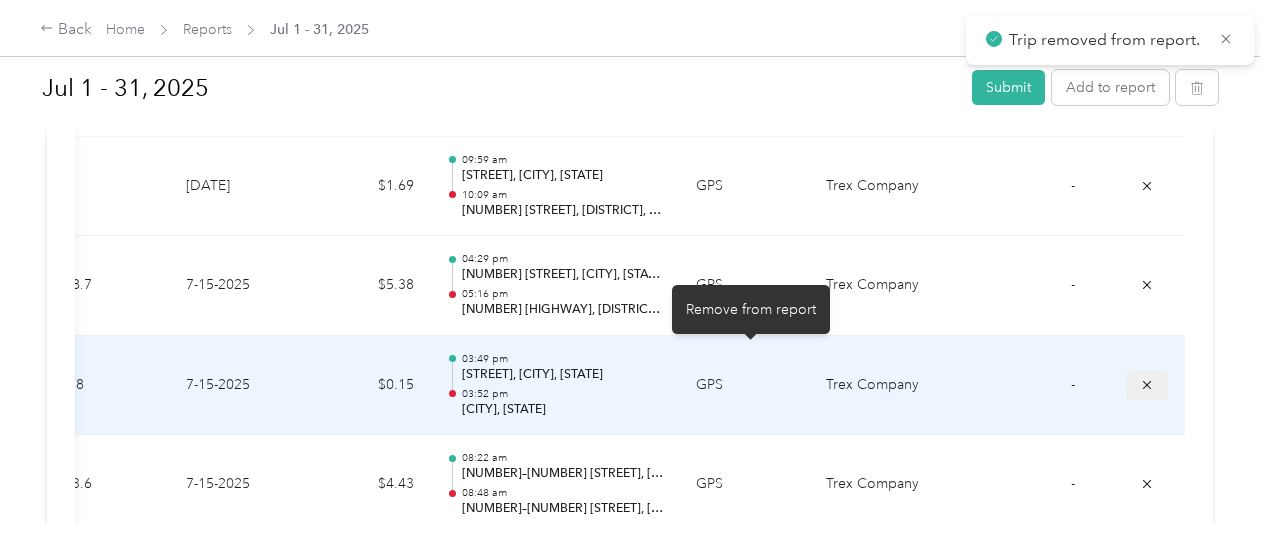 click 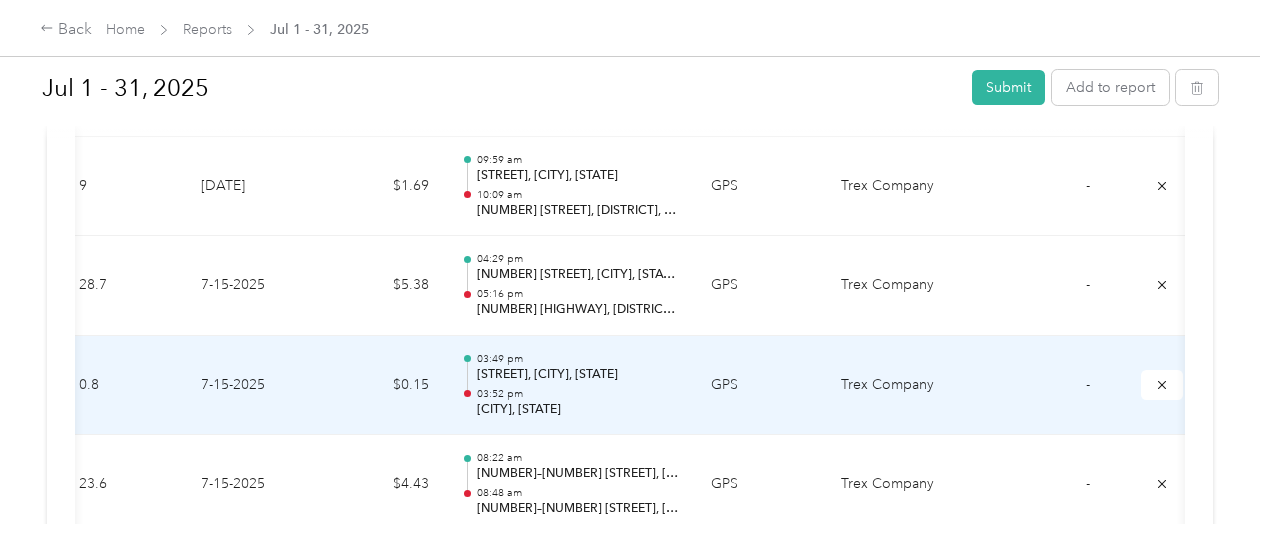 scroll, scrollTop: 0, scrollLeft: 43, axis: horizontal 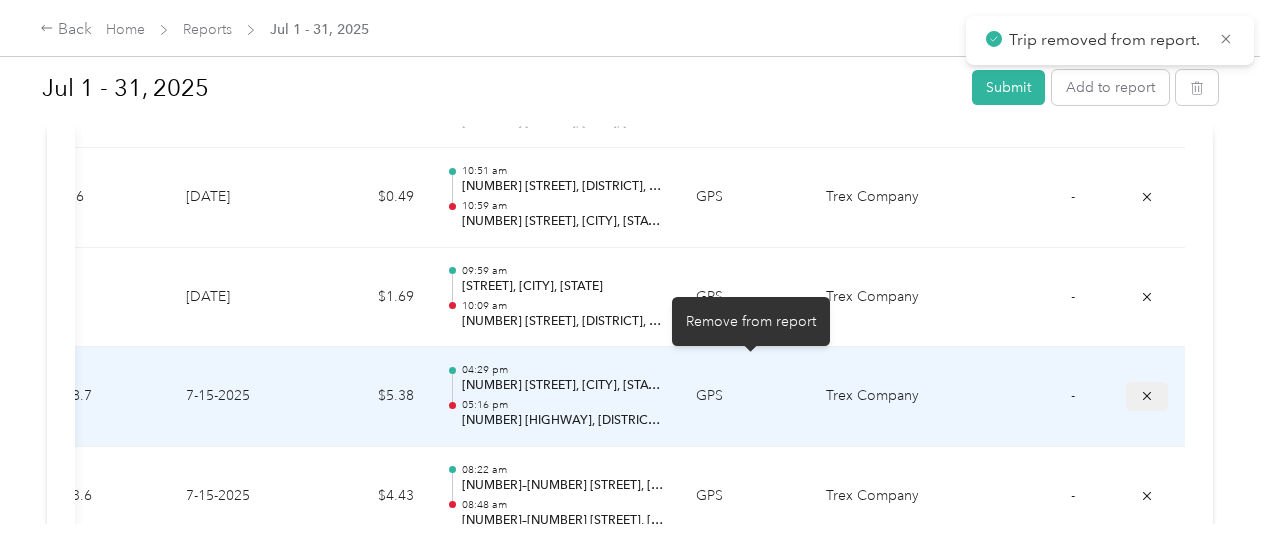 click 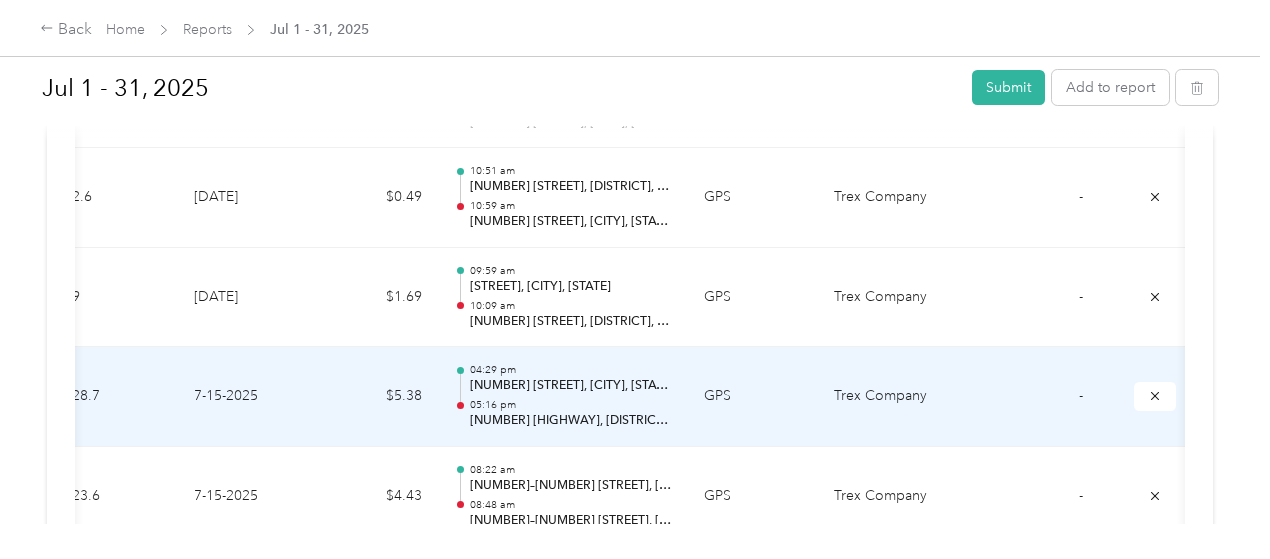scroll, scrollTop: 0, scrollLeft: 50, axis: horizontal 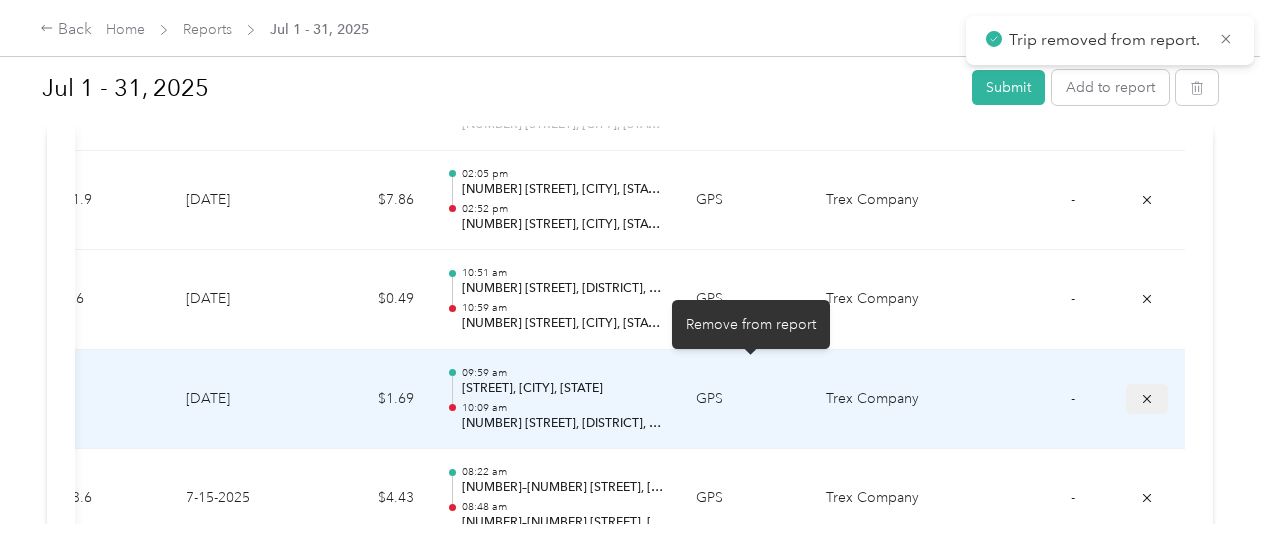 click at bounding box center (1147, 398) 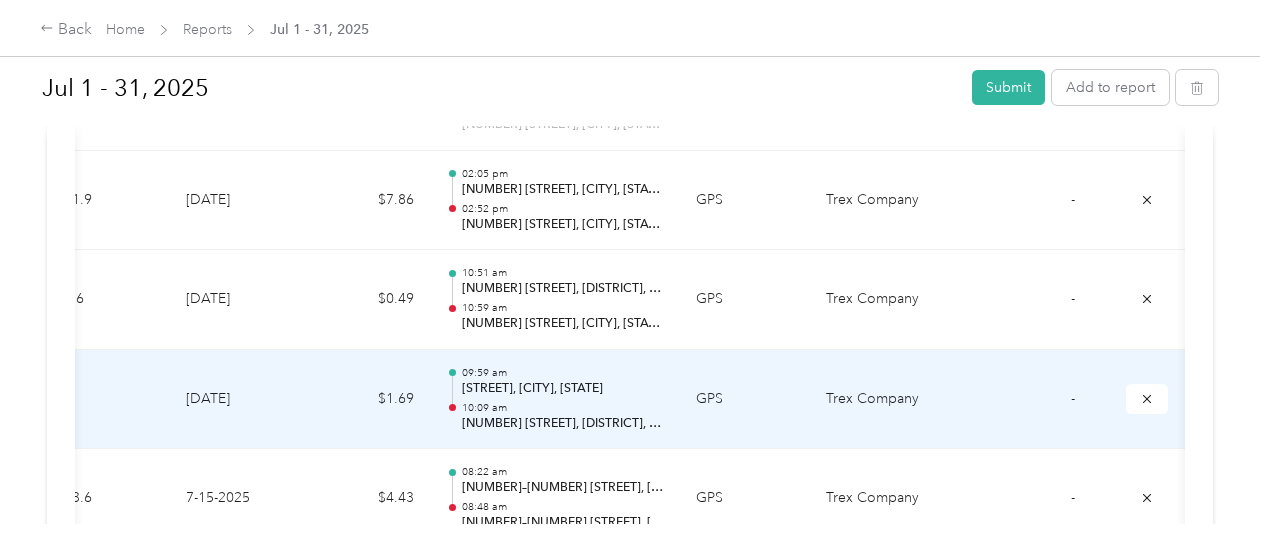 scroll, scrollTop: 0, scrollLeft: 120, axis: horizontal 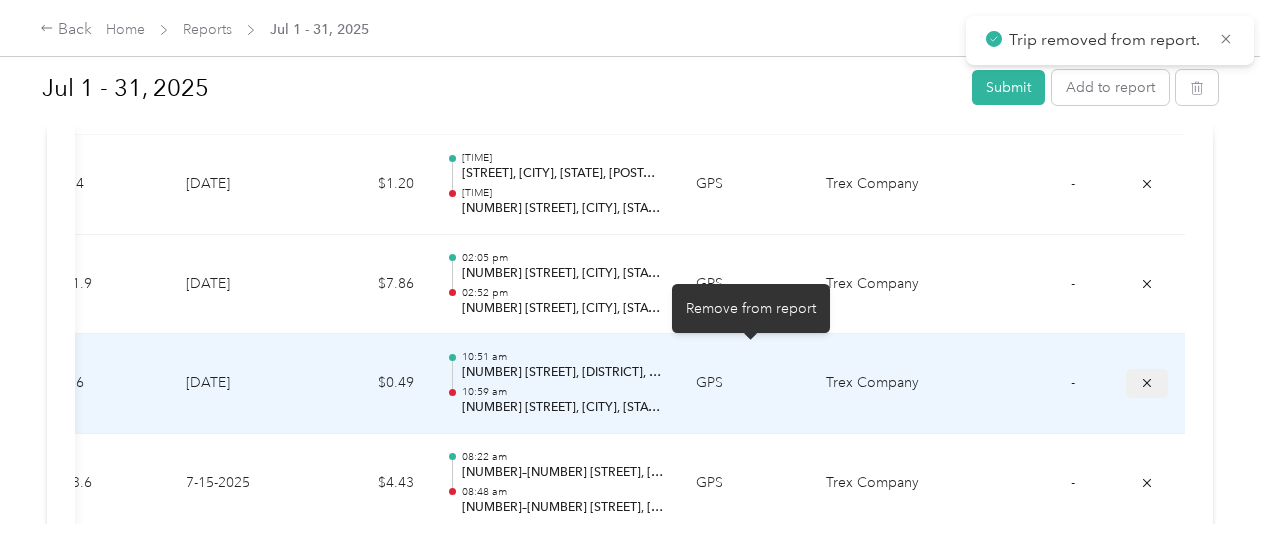 click at bounding box center (1147, 382) 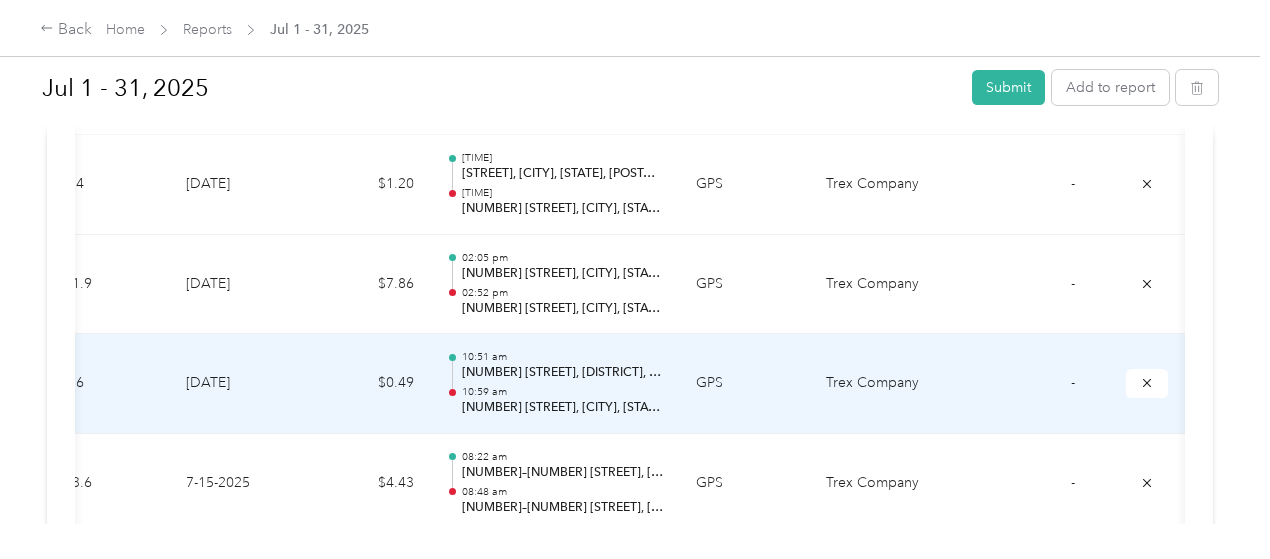 scroll, scrollTop: 0, scrollLeft: 100, axis: horizontal 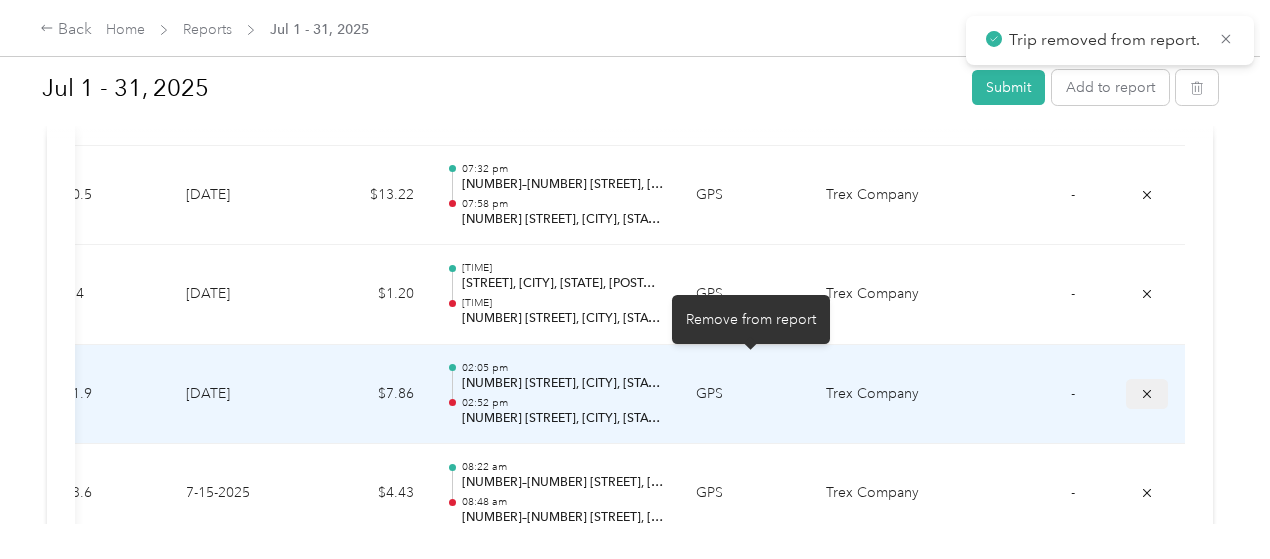 click 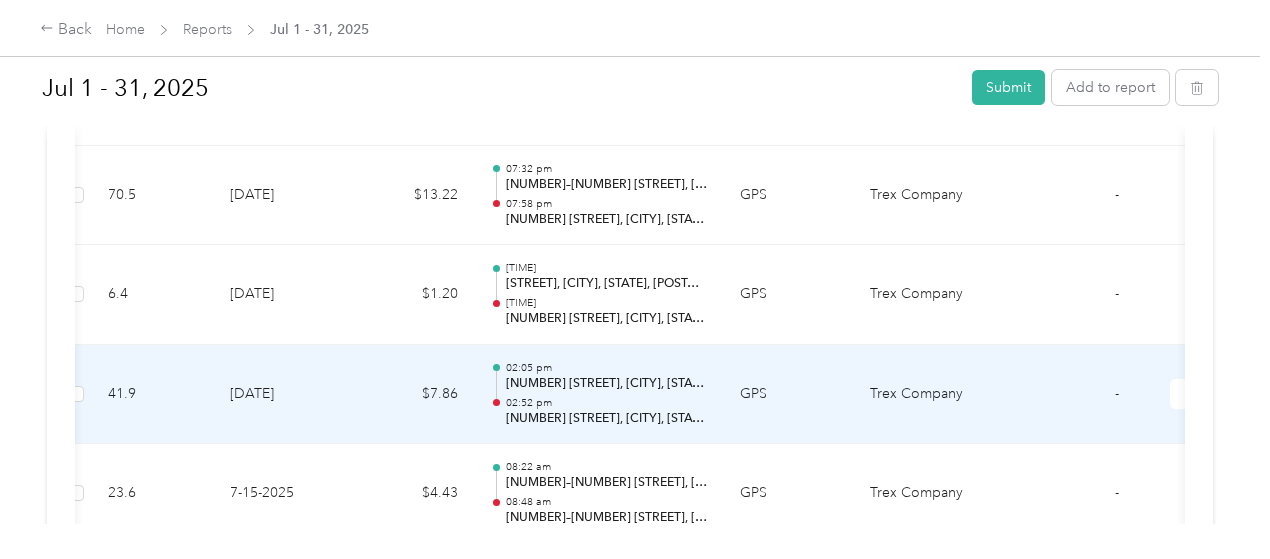 scroll, scrollTop: 0, scrollLeft: 0, axis: both 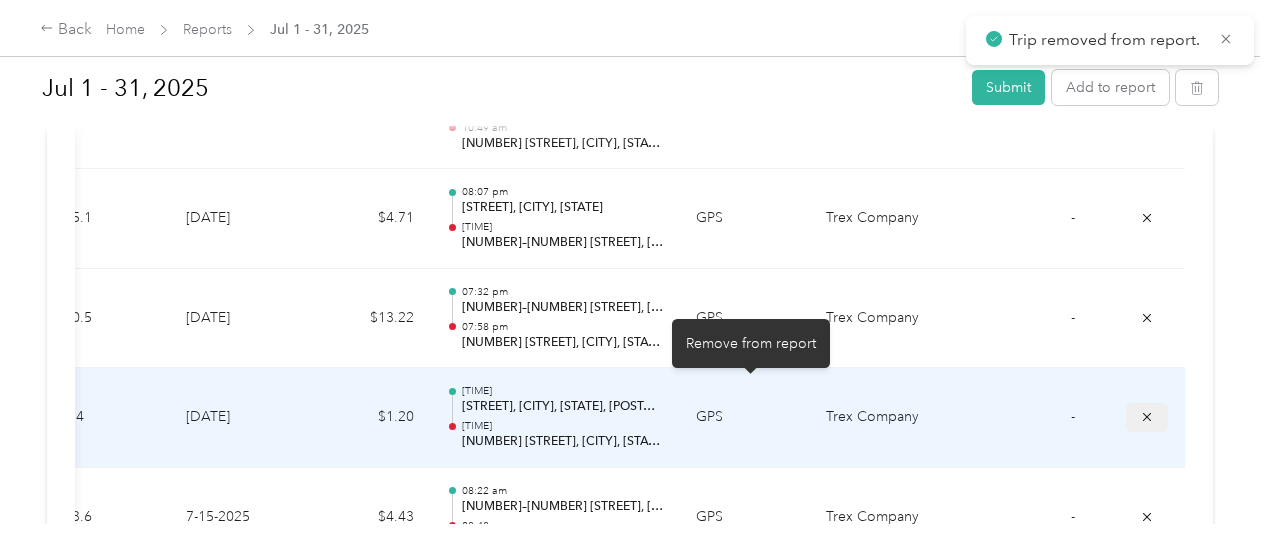 click 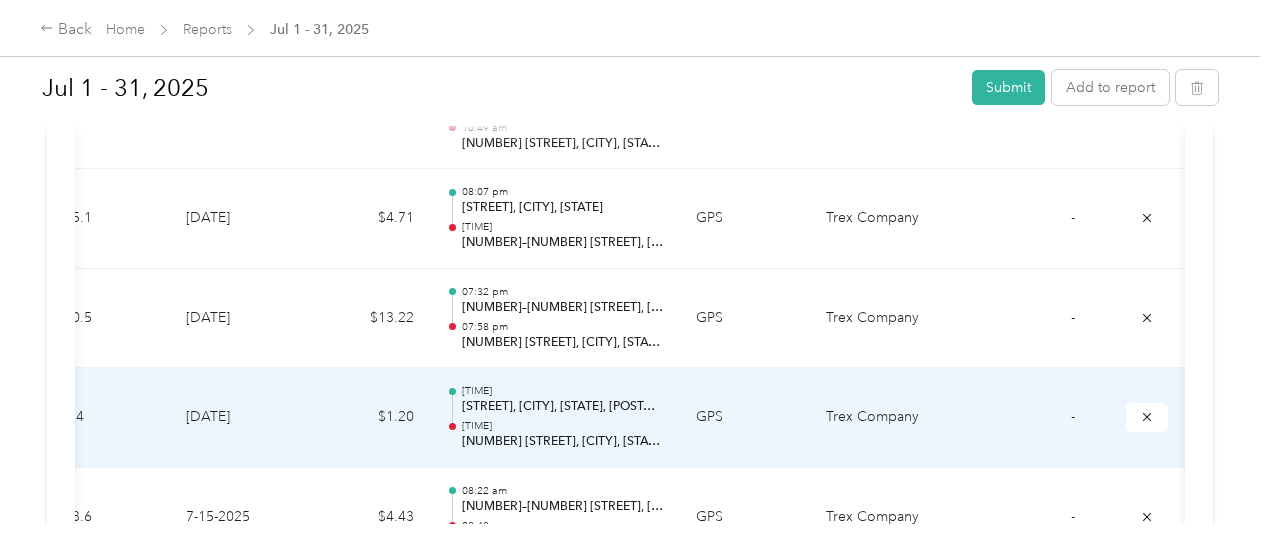 scroll, scrollTop: 0, scrollLeft: 90, axis: horizontal 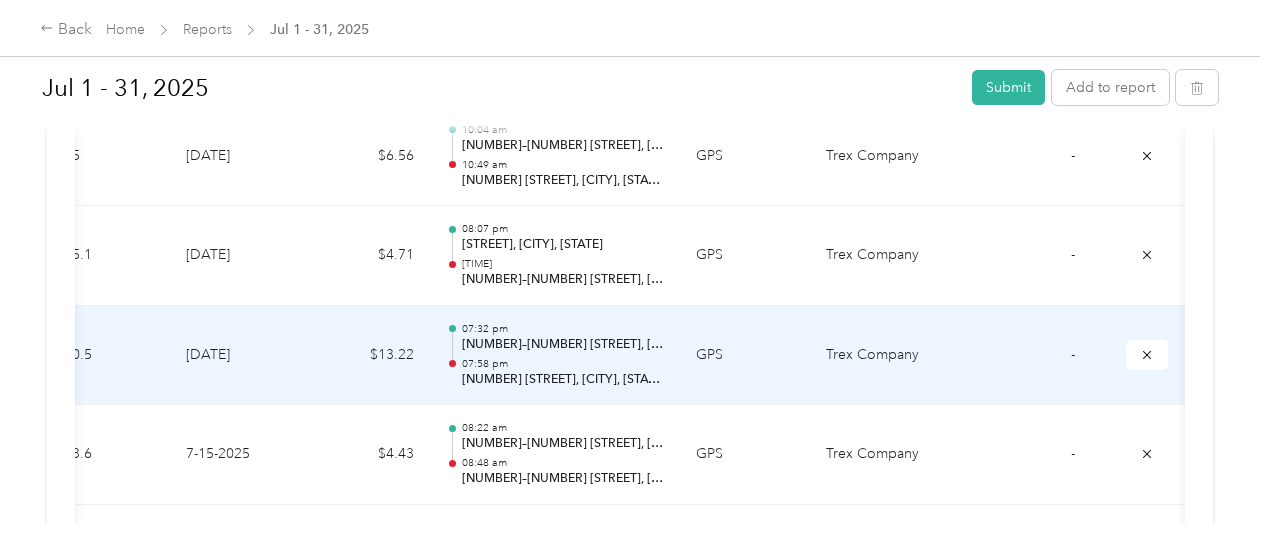click on "[TIME] [NUMBER] [STREET], [DISTRICT], [CITY], [STATE] [TIME] [NUMBER] [STREET], [DISTRICT], [CITY], [STATE]" at bounding box center [555, 356] 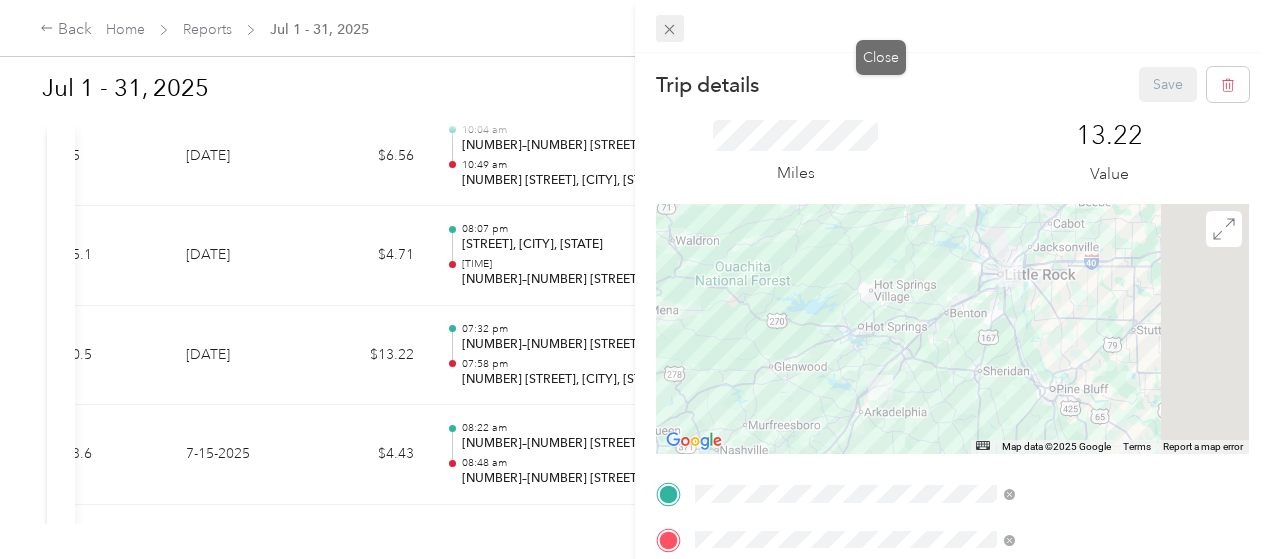 click 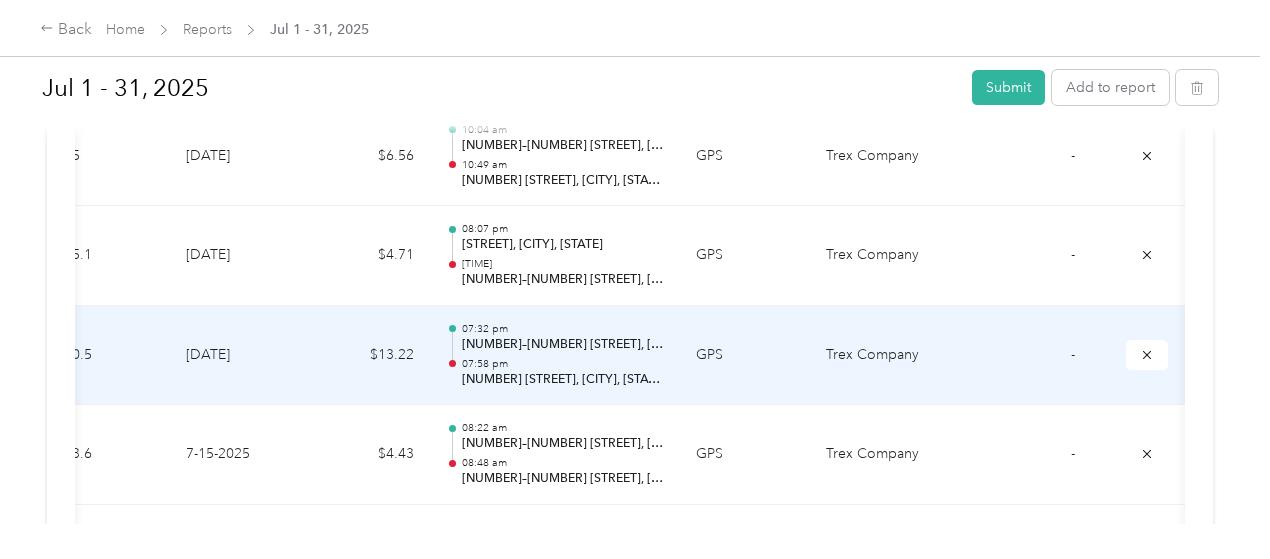 scroll, scrollTop: 0, scrollLeft: 131, axis: horizontal 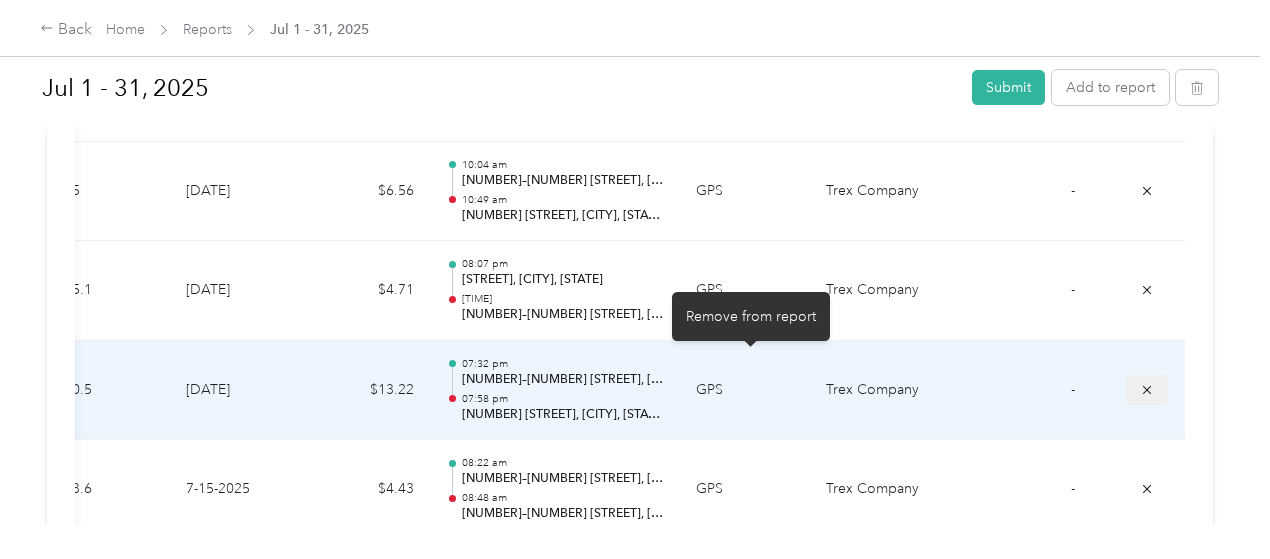 click 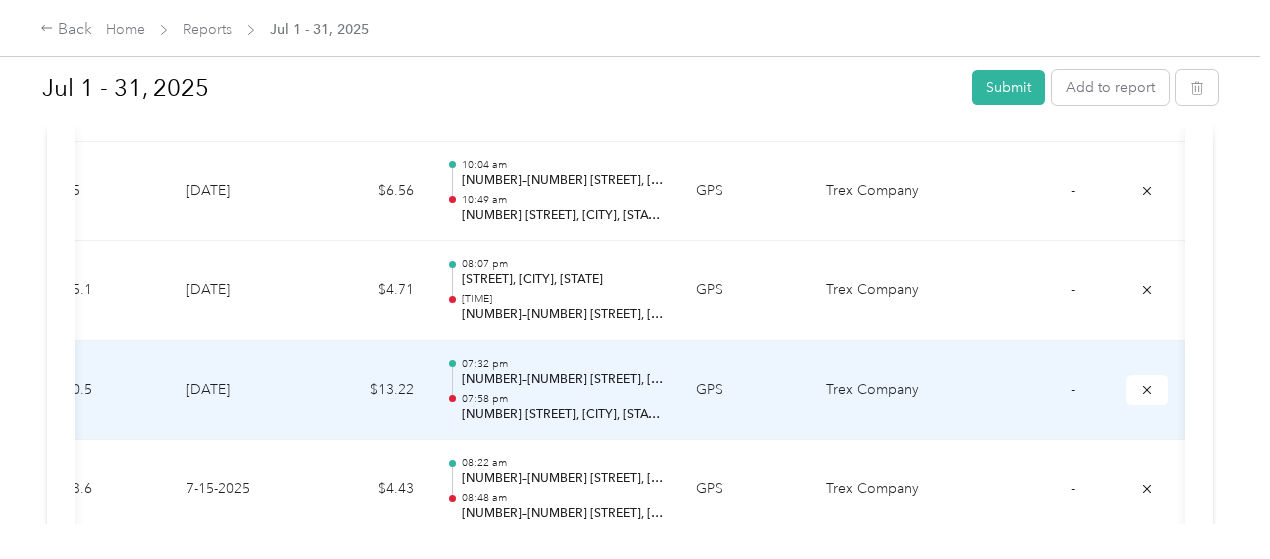 scroll, scrollTop: 0, scrollLeft: 0, axis: both 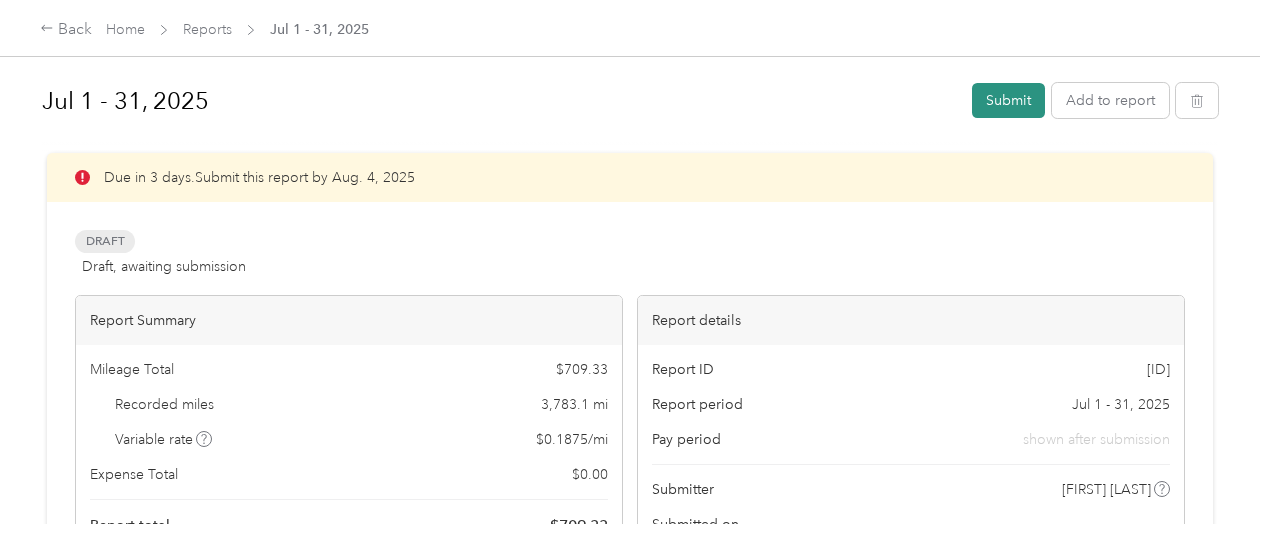 click on "Submit" at bounding box center (1008, 100) 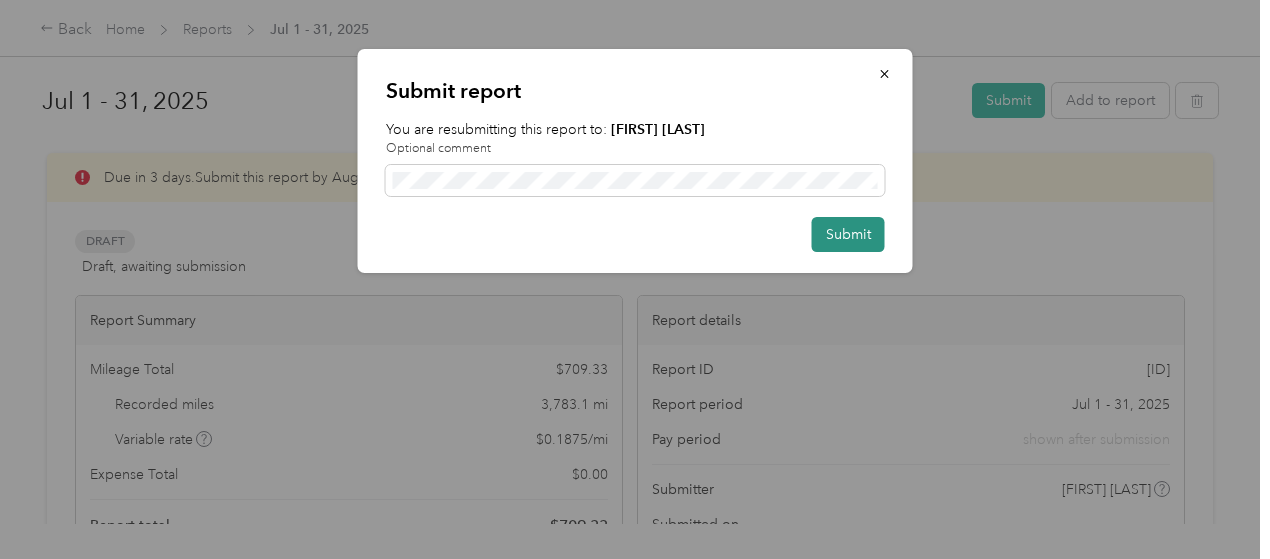 click on "Submit" at bounding box center [848, 234] 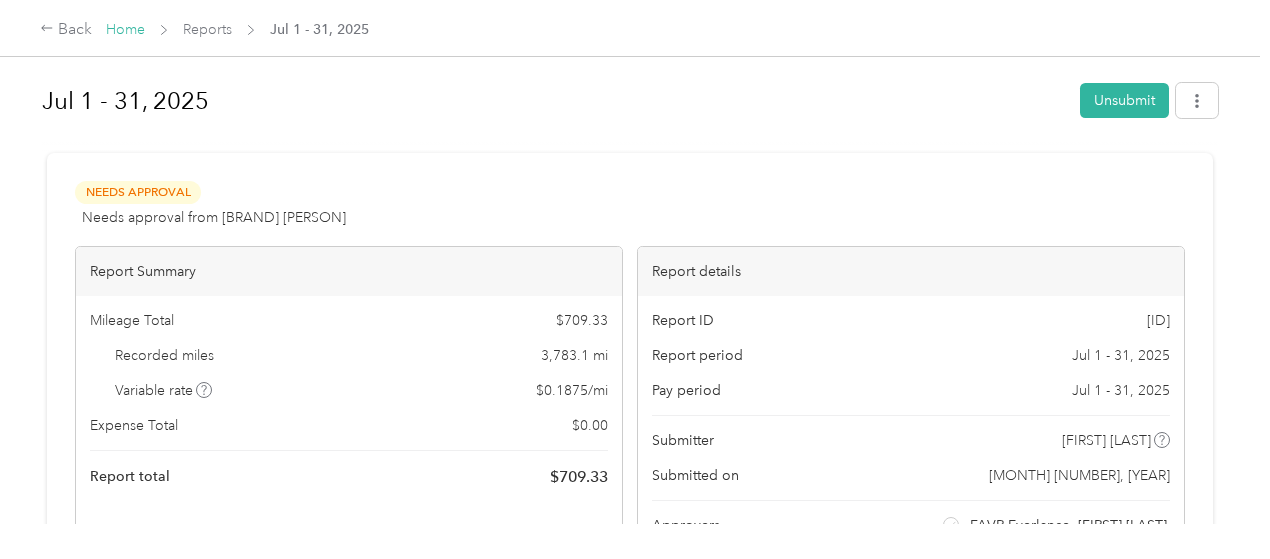 click on "Home" at bounding box center [125, 29] 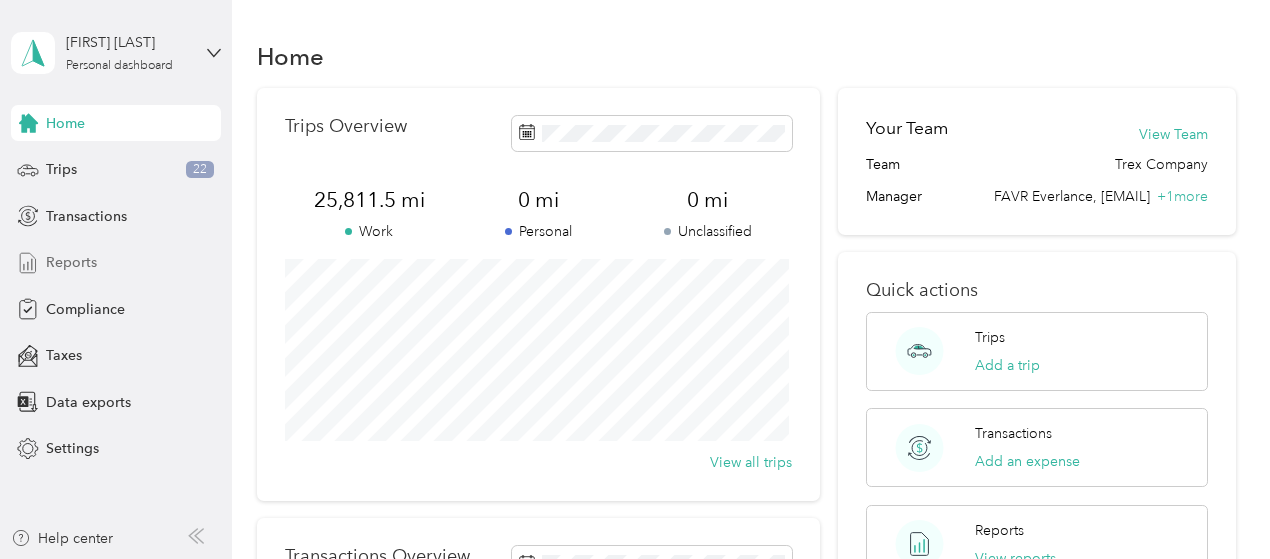 click on "Reports" at bounding box center [71, 262] 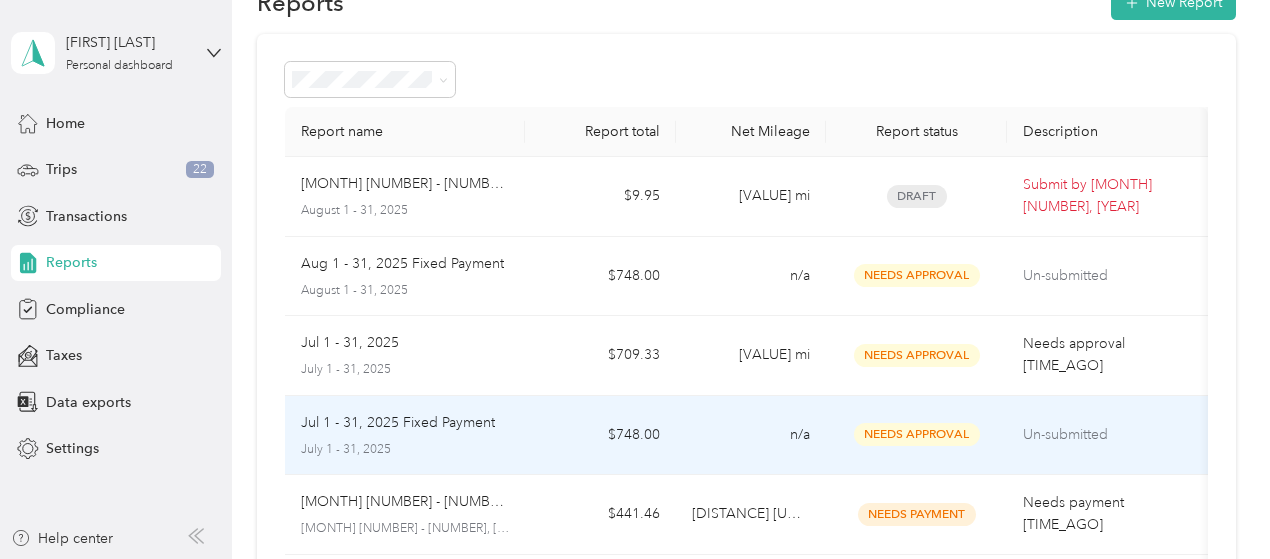 scroll, scrollTop: 0, scrollLeft: 0, axis: both 